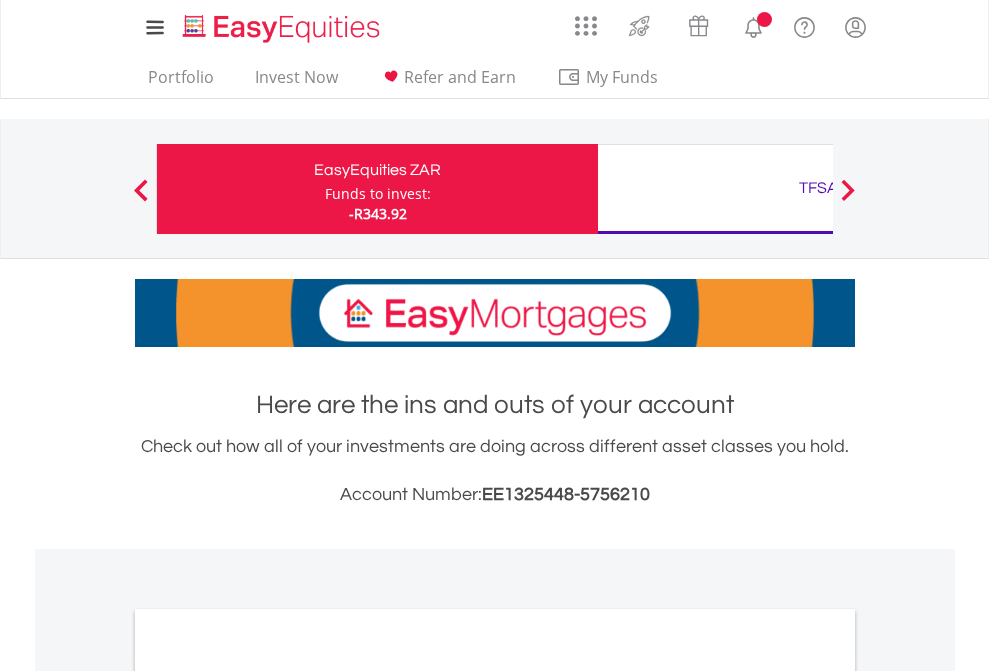 scroll, scrollTop: 0, scrollLeft: 0, axis: both 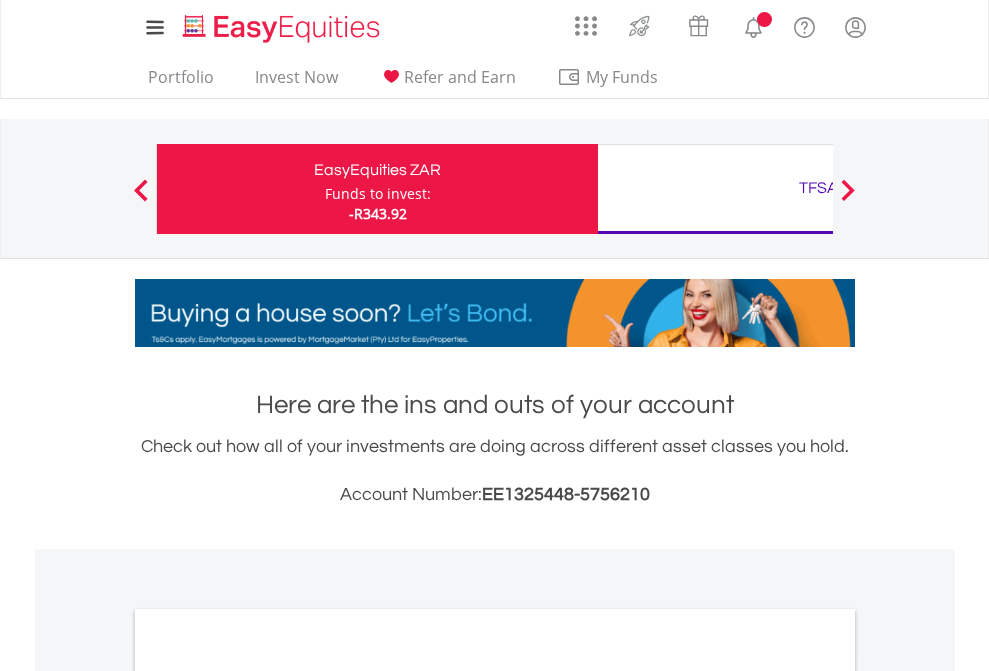 click on "Funds to invest:" at bounding box center [378, 194] 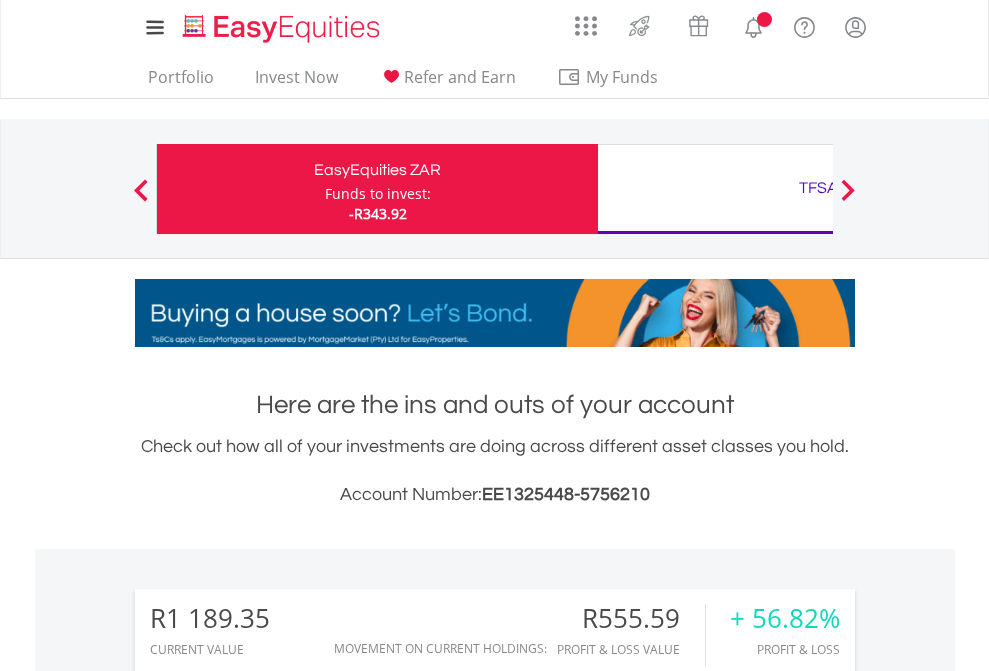 scroll, scrollTop: 999808, scrollLeft: 999687, axis: both 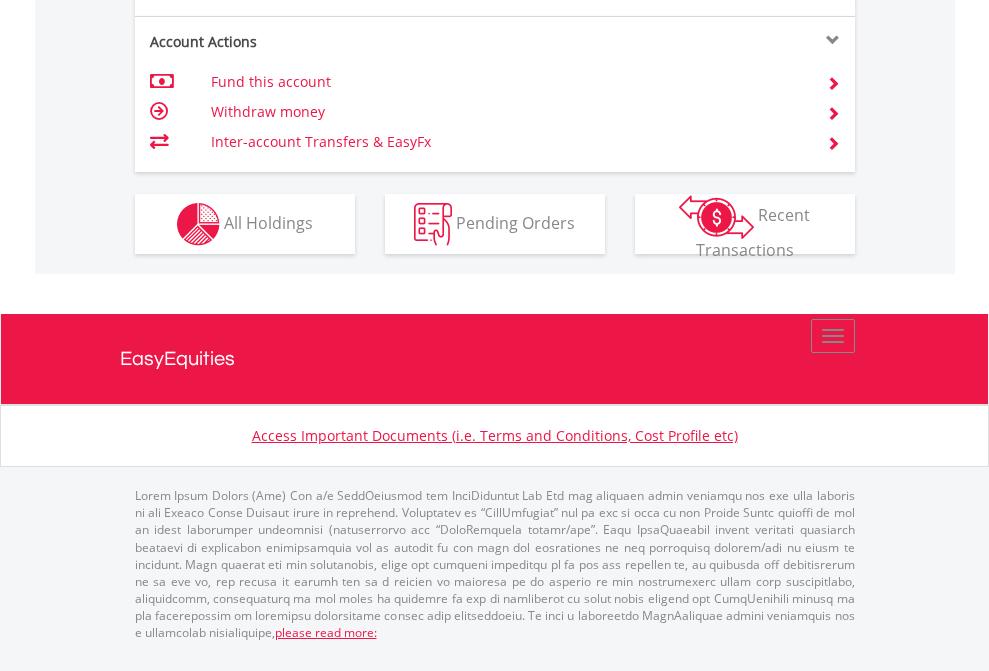 click on "Investment types" at bounding box center (706, -337) 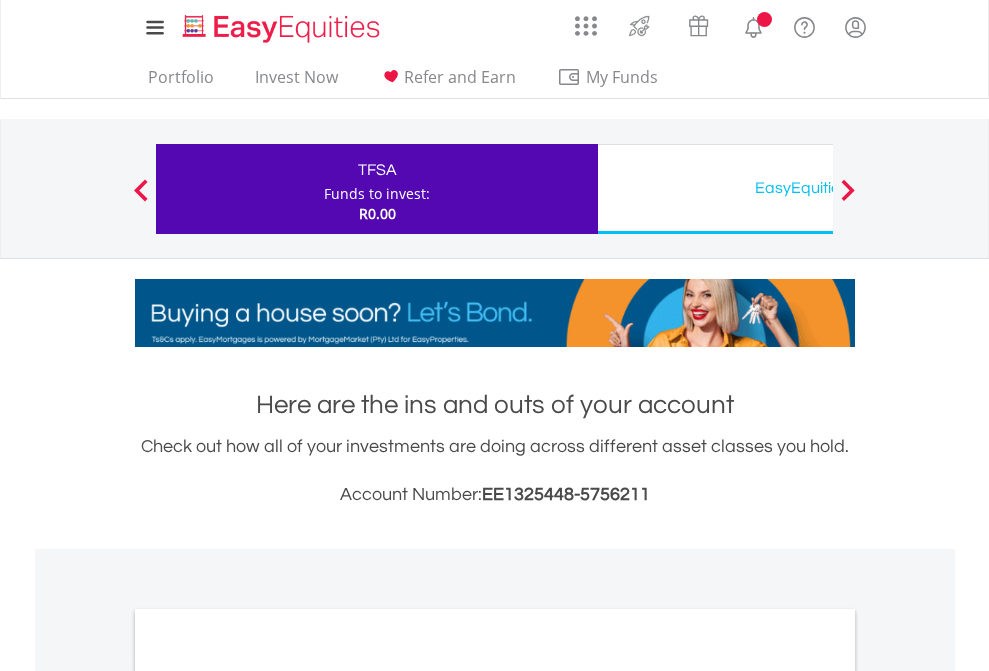 scroll, scrollTop: 0, scrollLeft: 0, axis: both 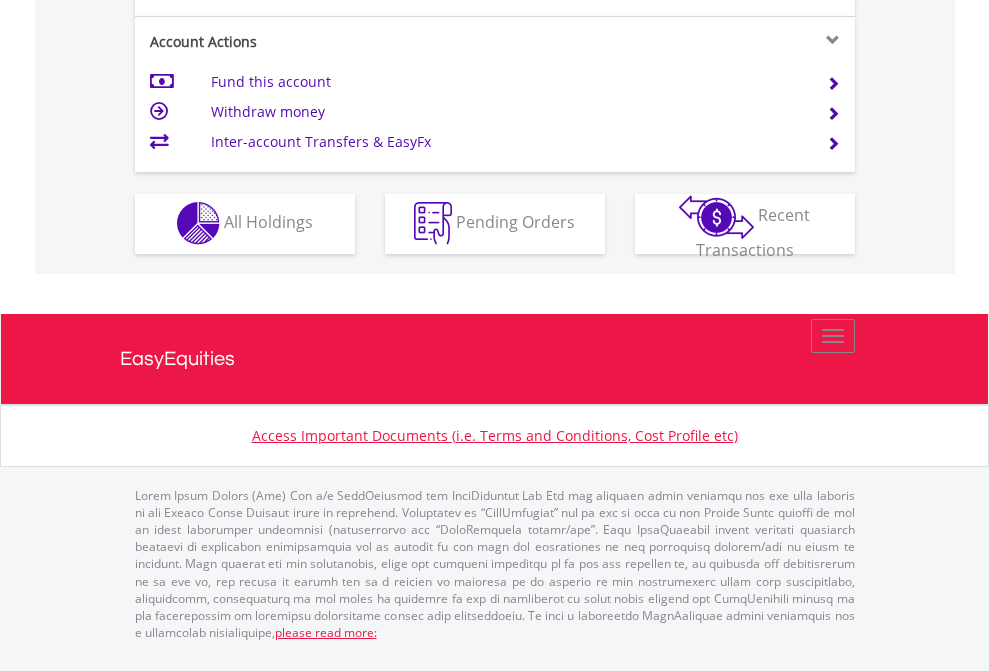 click on "Investment types" at bounding box center (706, -353) 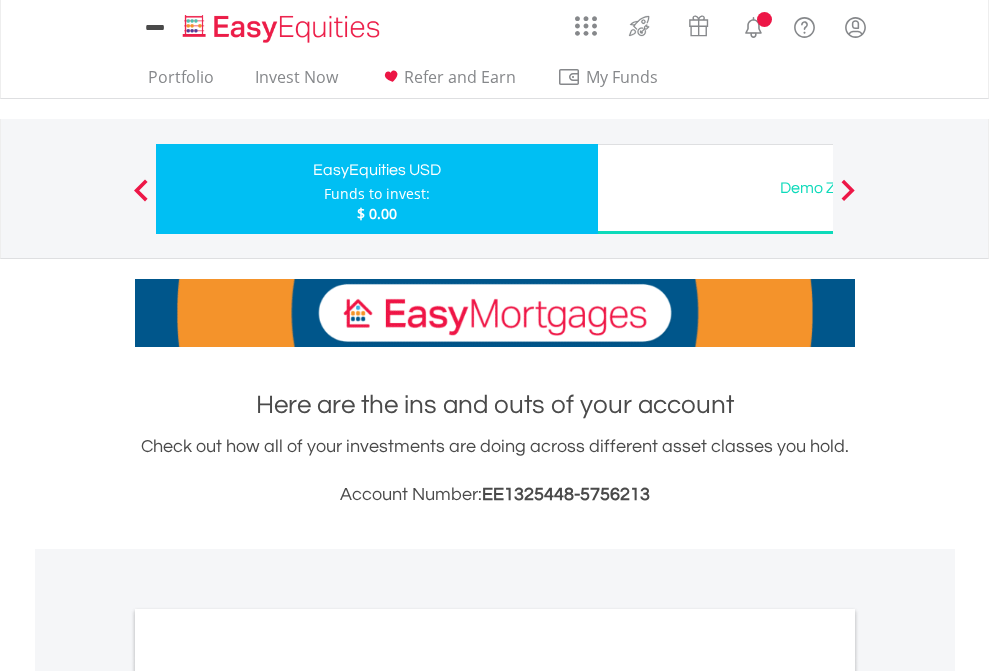 scroll, scrollTop: 0, scrollLeft: 0, axis: both 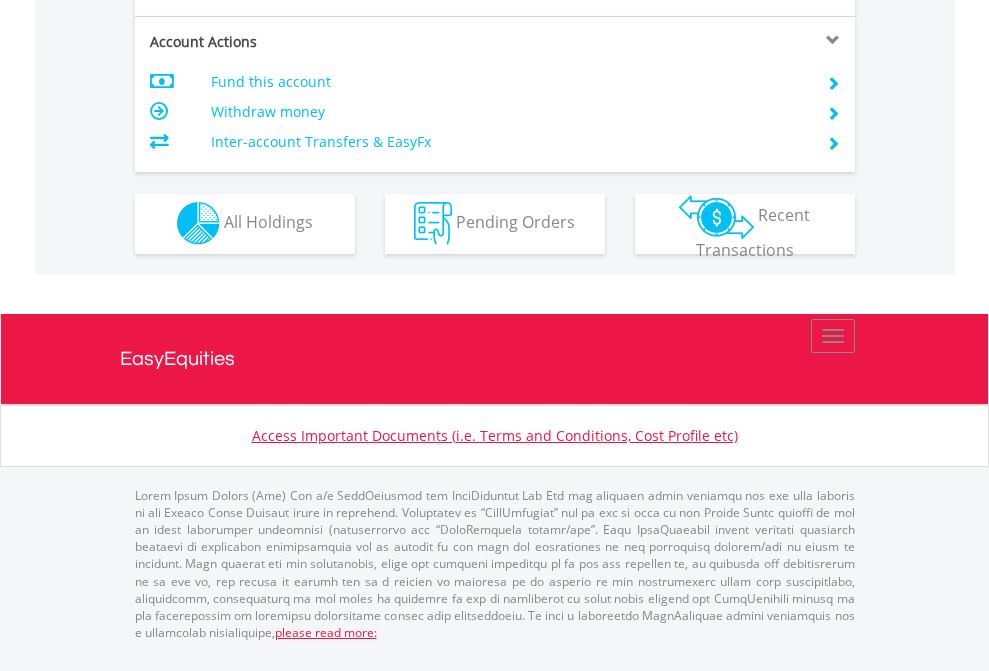 click on "Investment types" at bounding box center [706, -353] 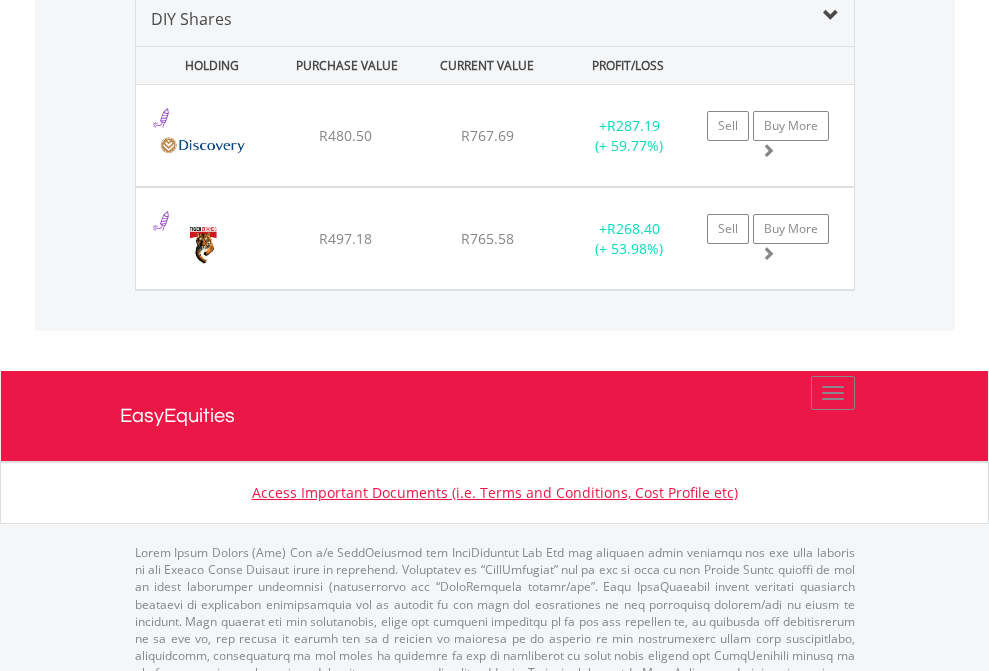 scroll, scrollTop: 1933, scrollLeft: 0, axis: vertical 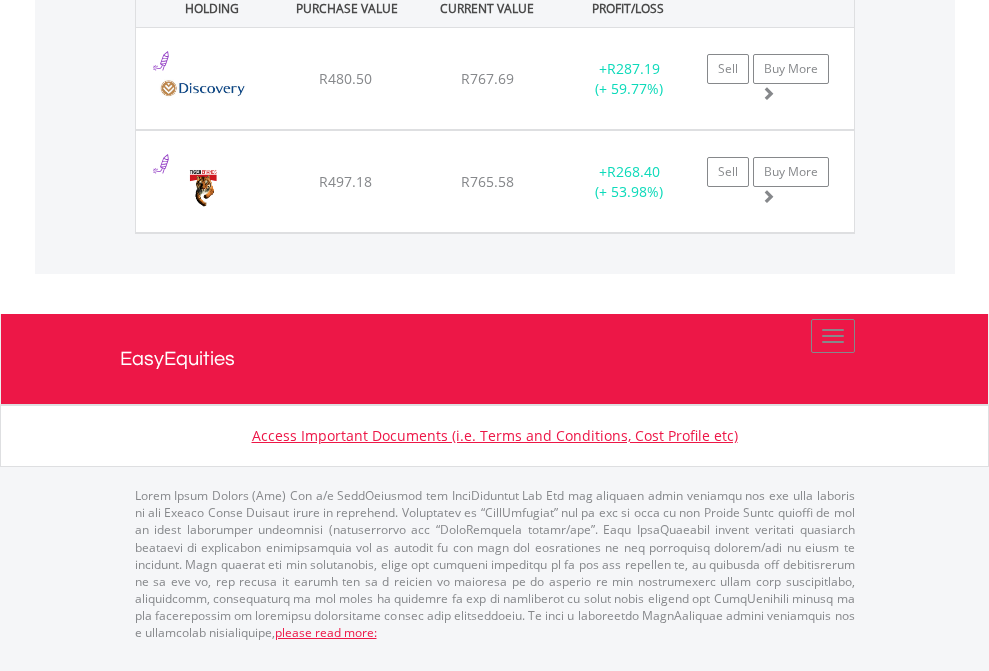 click on "TFSA" at bounding box center [818, -1071] 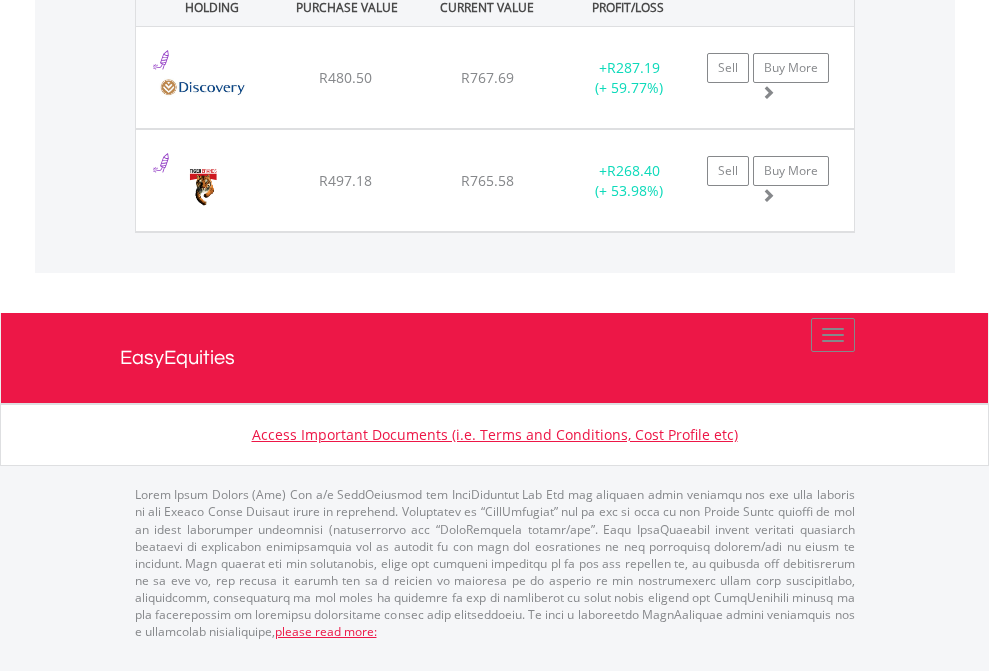 scroll, scrollTop: 144, scrollLeft: 0, axis: vertical 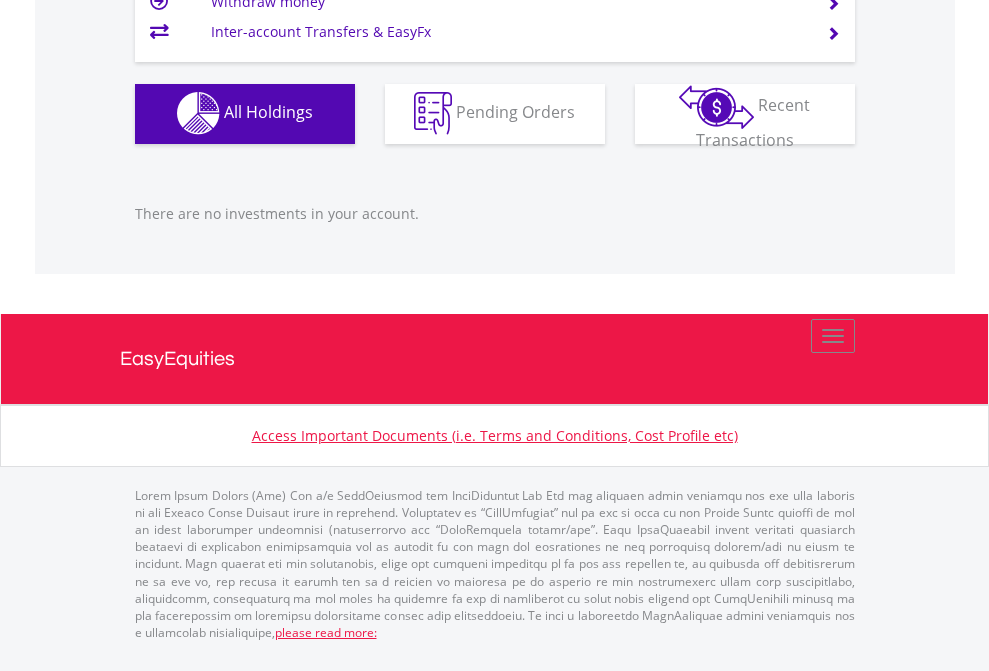 click on "EasyEquities USD" at bounding box center (818, -1142) 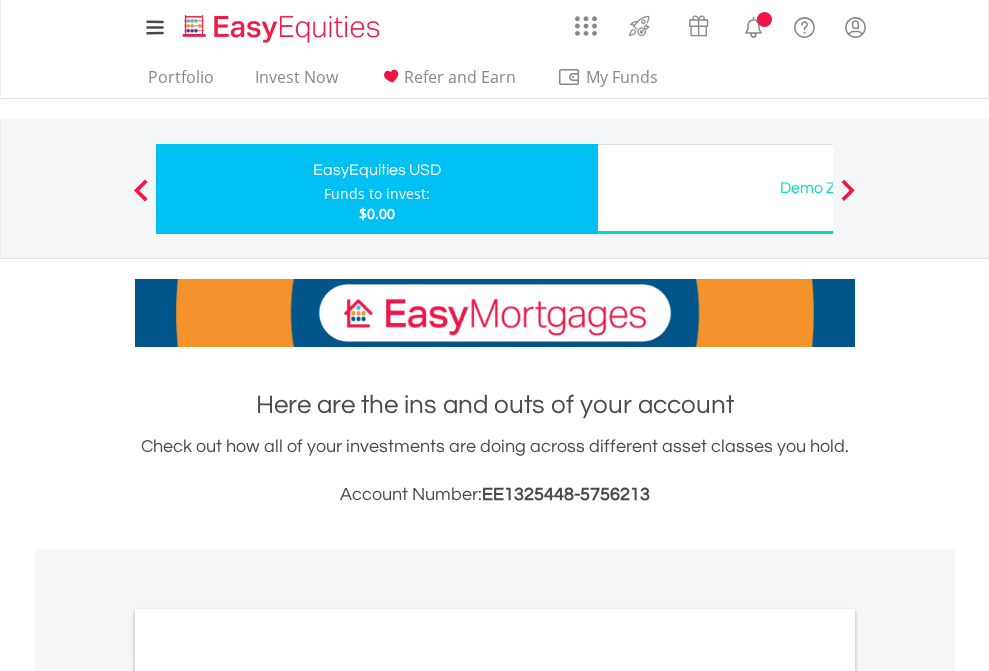 scroll, scrollTop: 0, scrollLeft: 0, axis: both 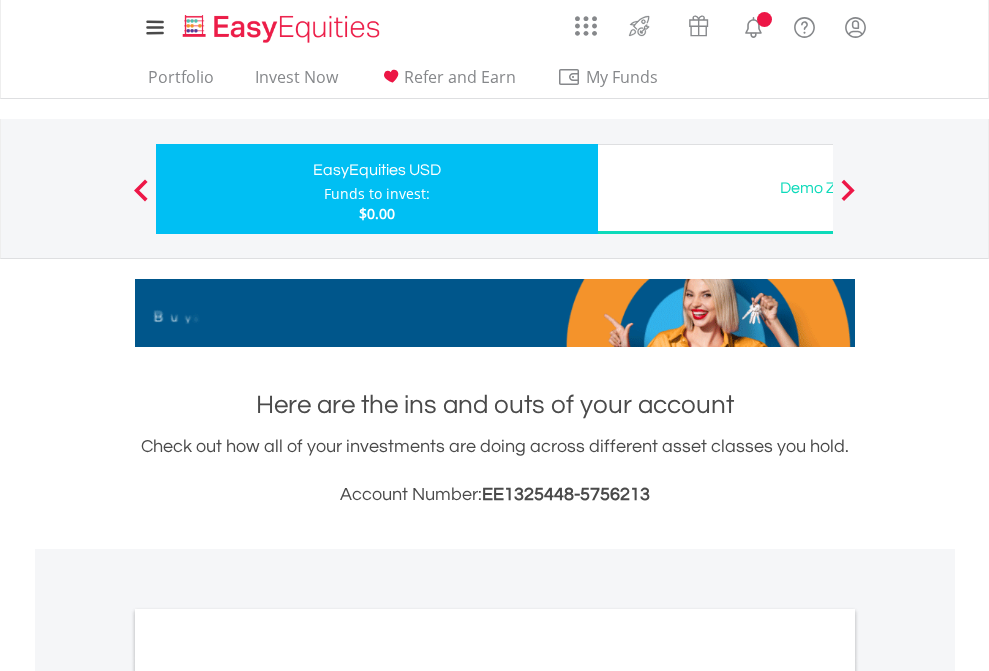 click on "All Holdings" at bounding box center (268, 1096) 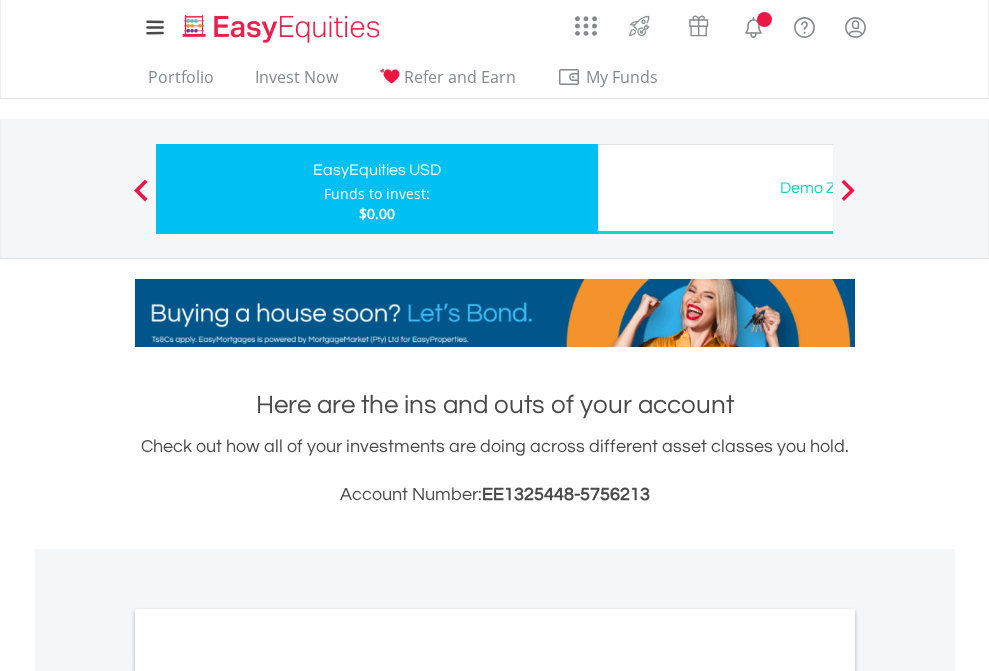 scroll, scrollTop: 1202, scrollLeft: 0, axis: vertical 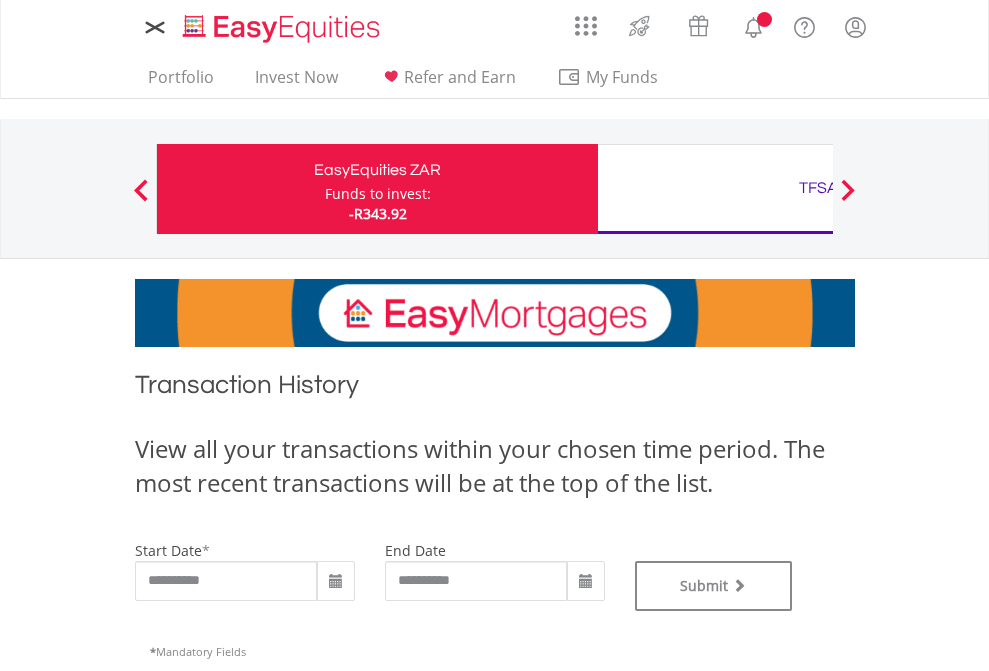 type on "**********" 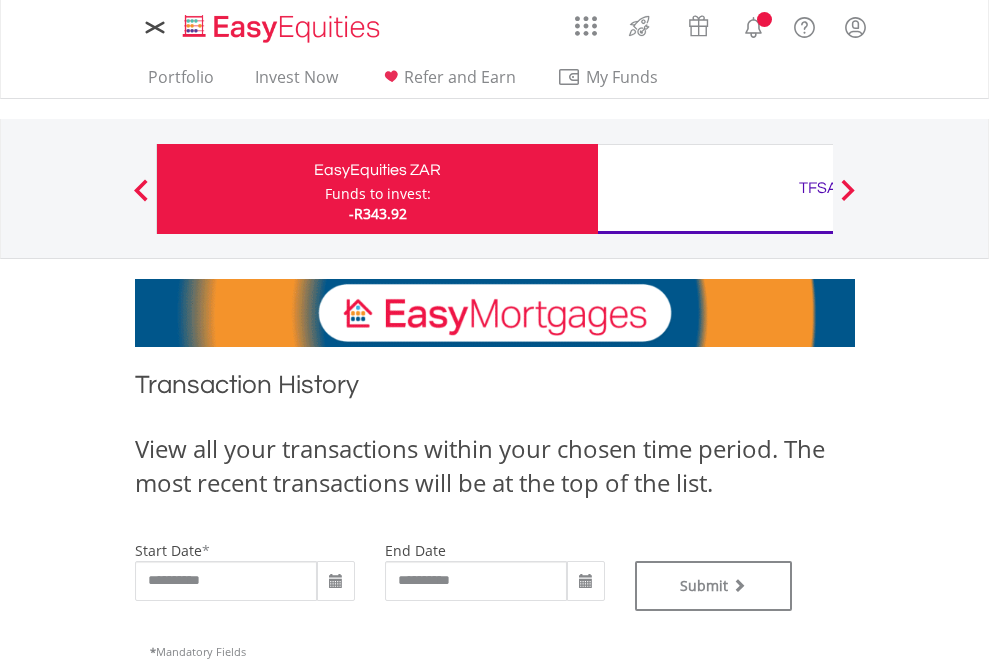 type on "**********" 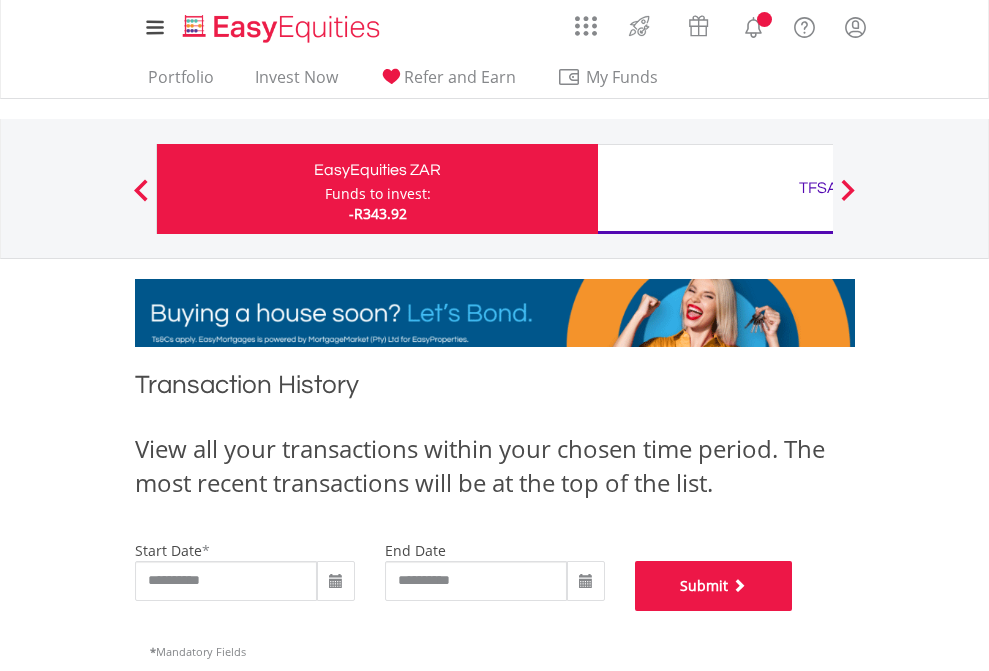 click on "Submit" at bounding box center [714, 586] 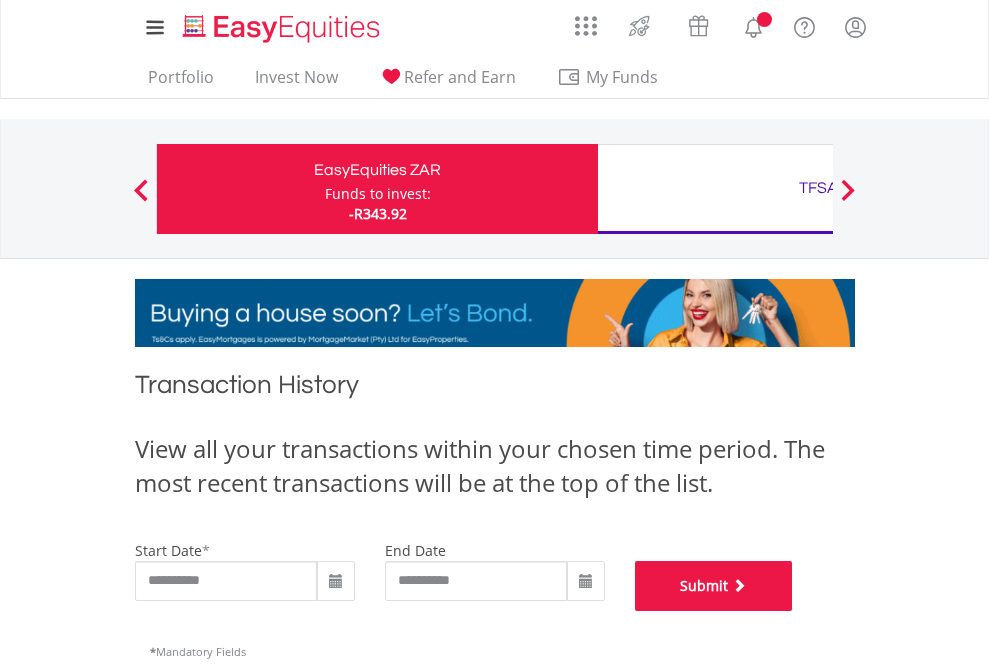 scroll, scrollTop: 811, scrollLeft: 0, axis: vertical 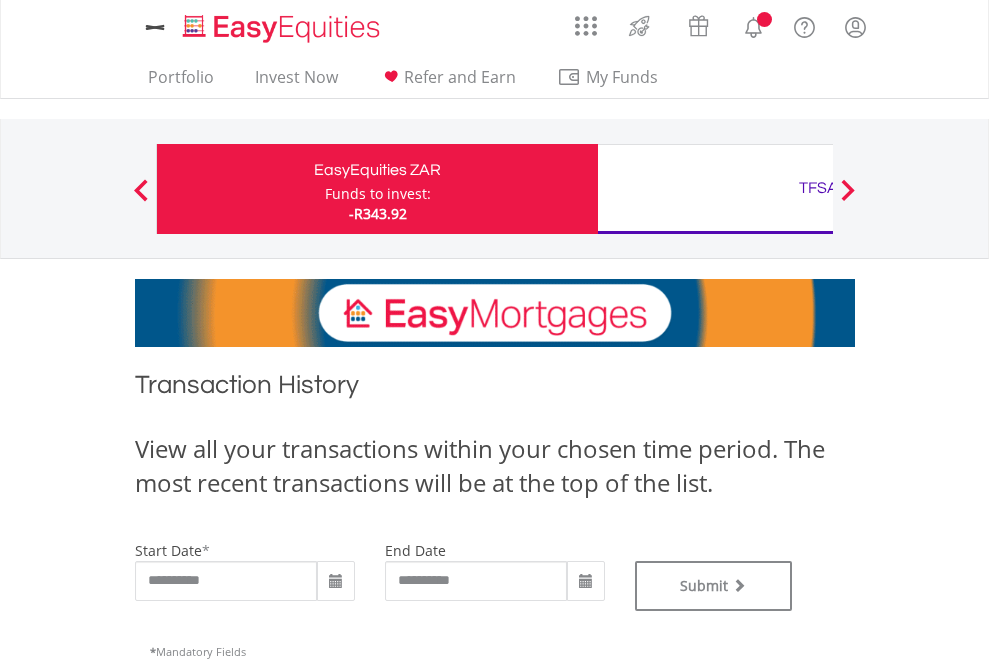 click on "TFSA" at bounding box center [818, 188] 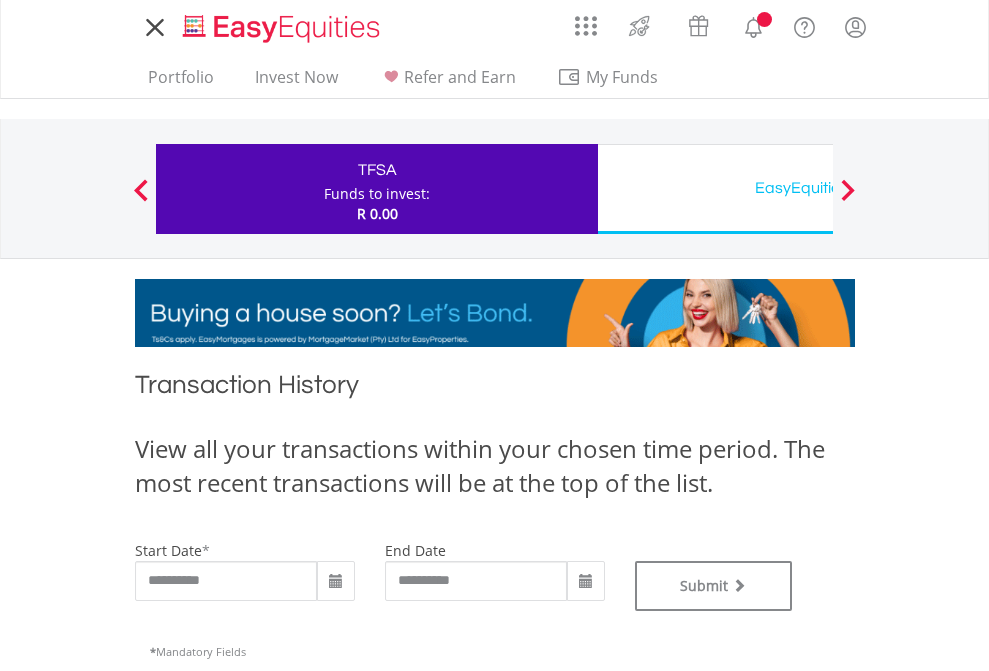 scroll, scrollTop: 0, scrollLeft: 0, axis: both 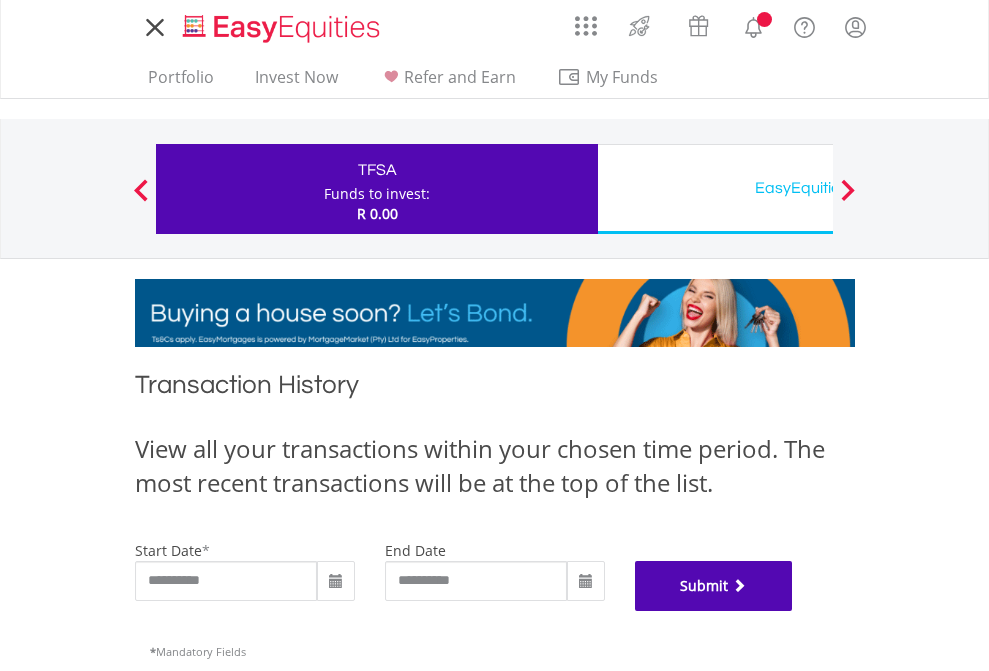 click on "Submit" at bounding box center [714, 586] 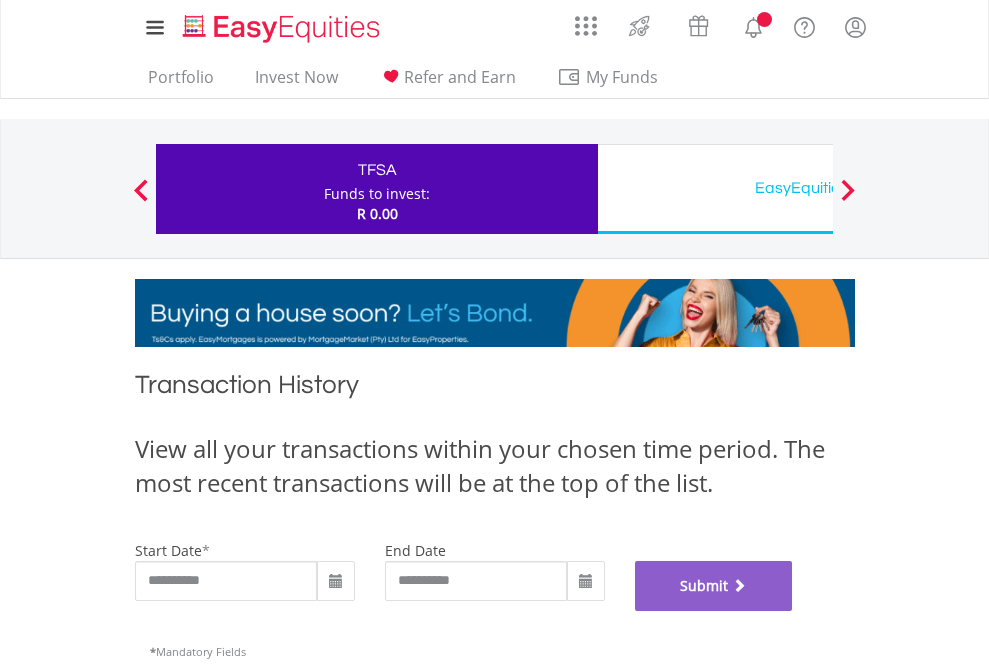 scroll, scrollTop: 811, scrollLeft: 0, axis: vertical 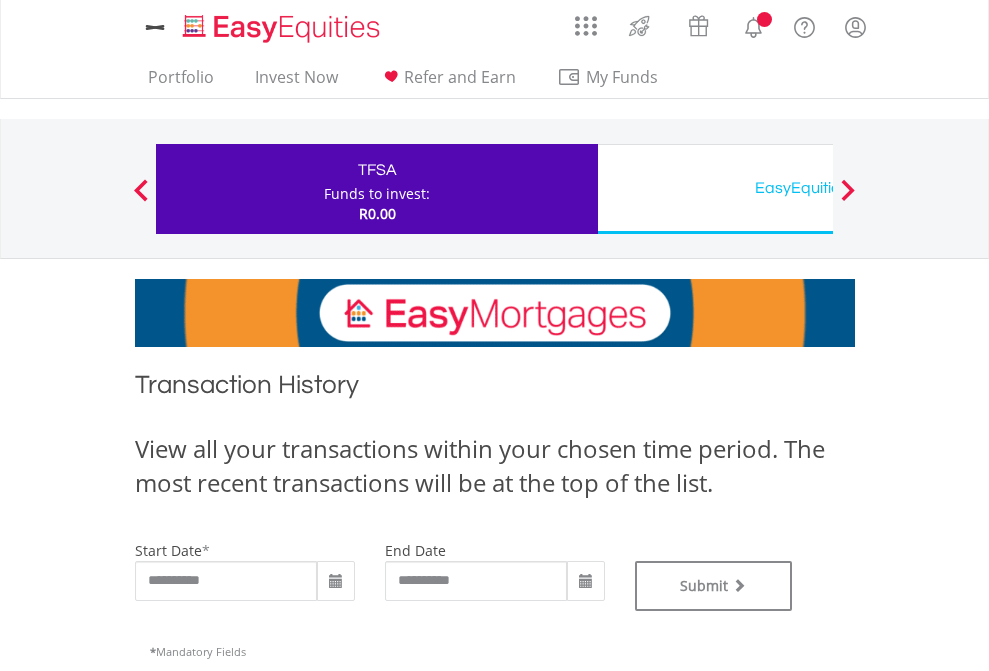 click on "EasyEquities USD" at bounding box center (818, 188) 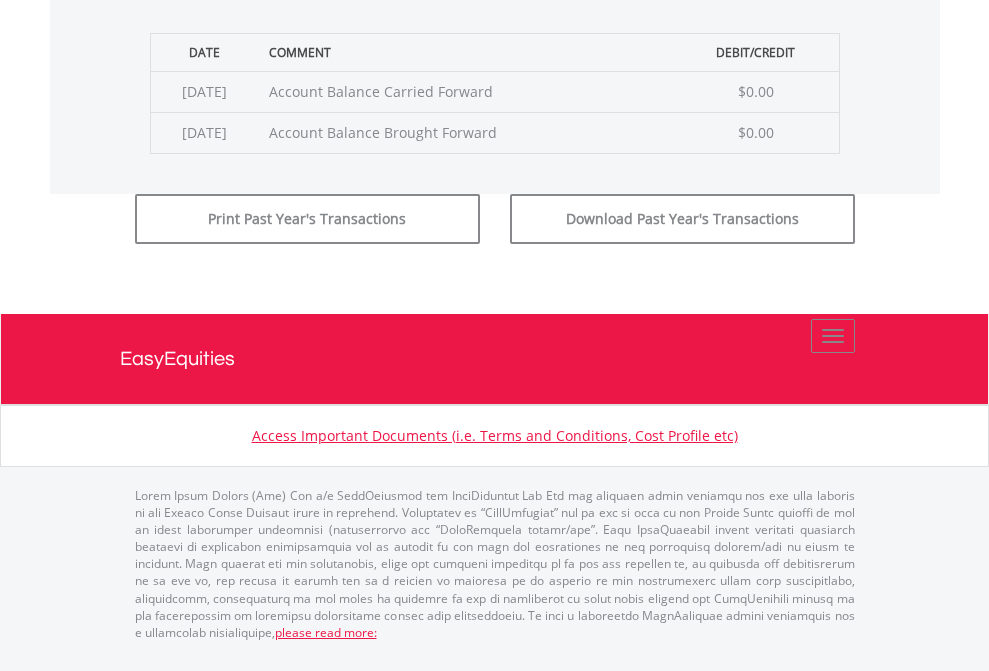 click on "Submit" at bounding box center (714, -183) 